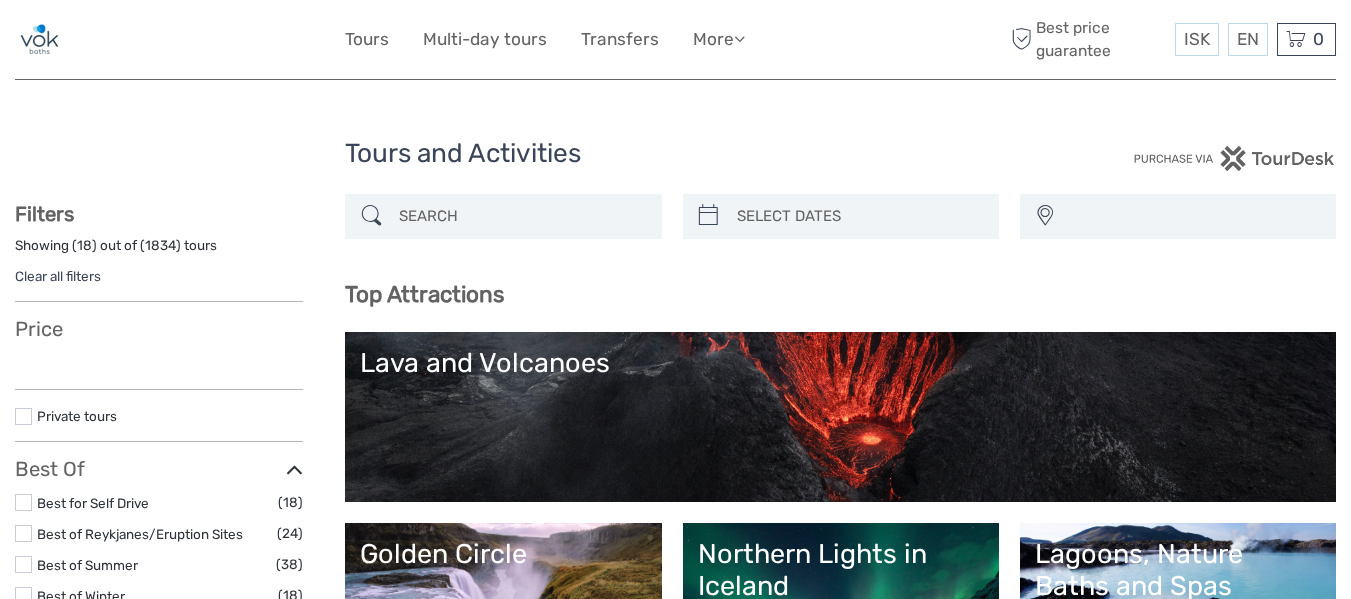 select 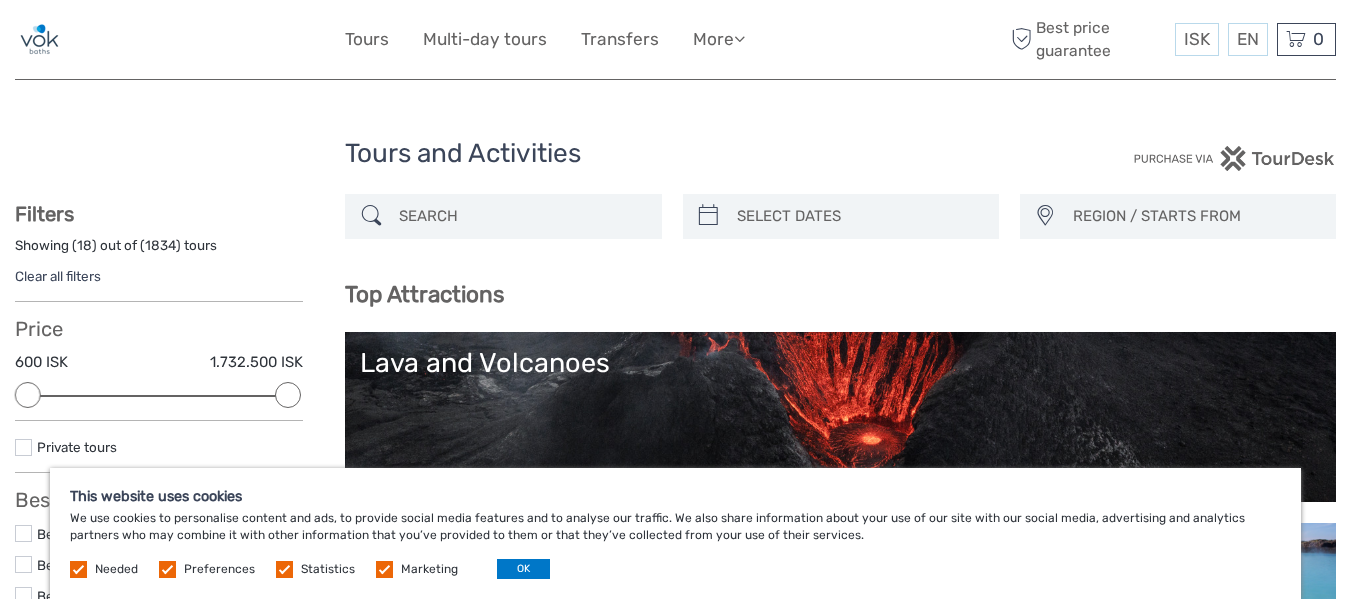 scroll, scrollTop: 0, scrollLeft: 0, axis: both 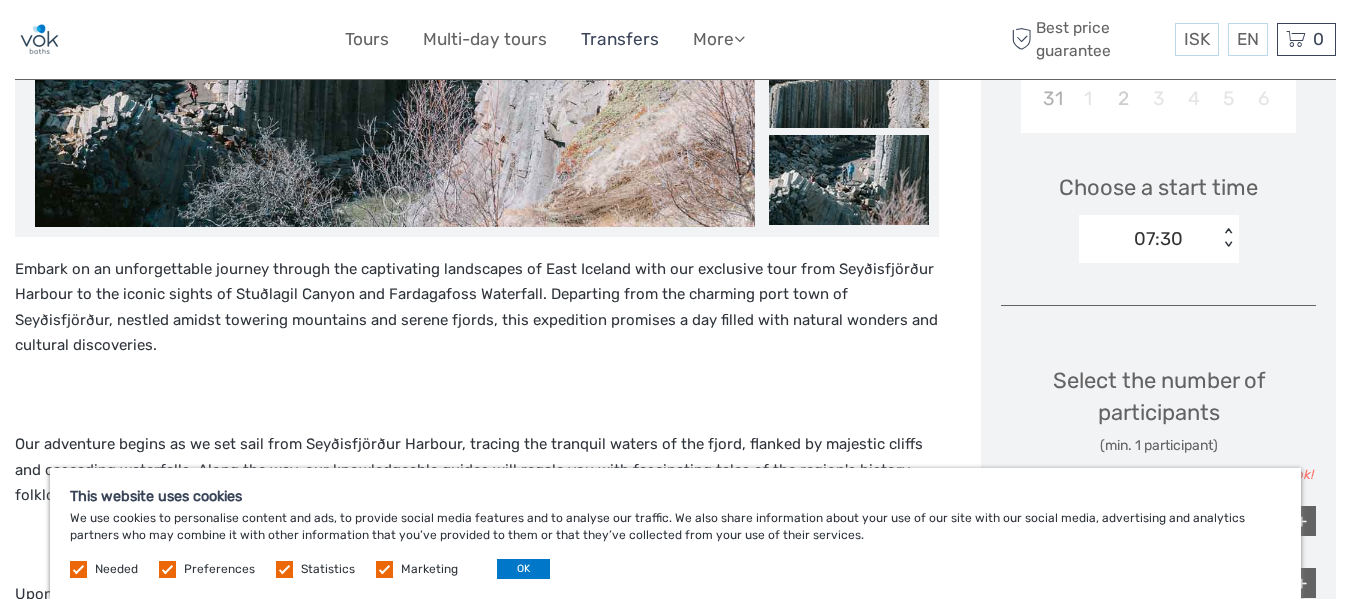 click on "Transfers" at bounding box center (620, 39) 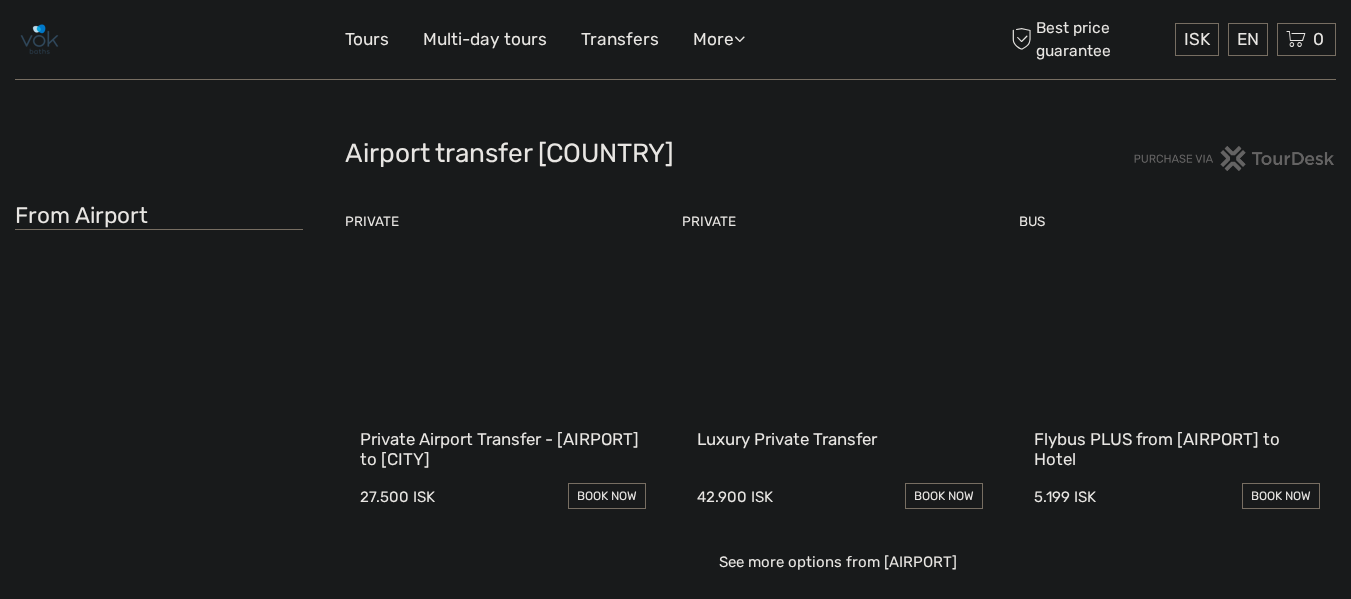 scroll, scrollTop: 0, scrollLeft: 0, axis: both 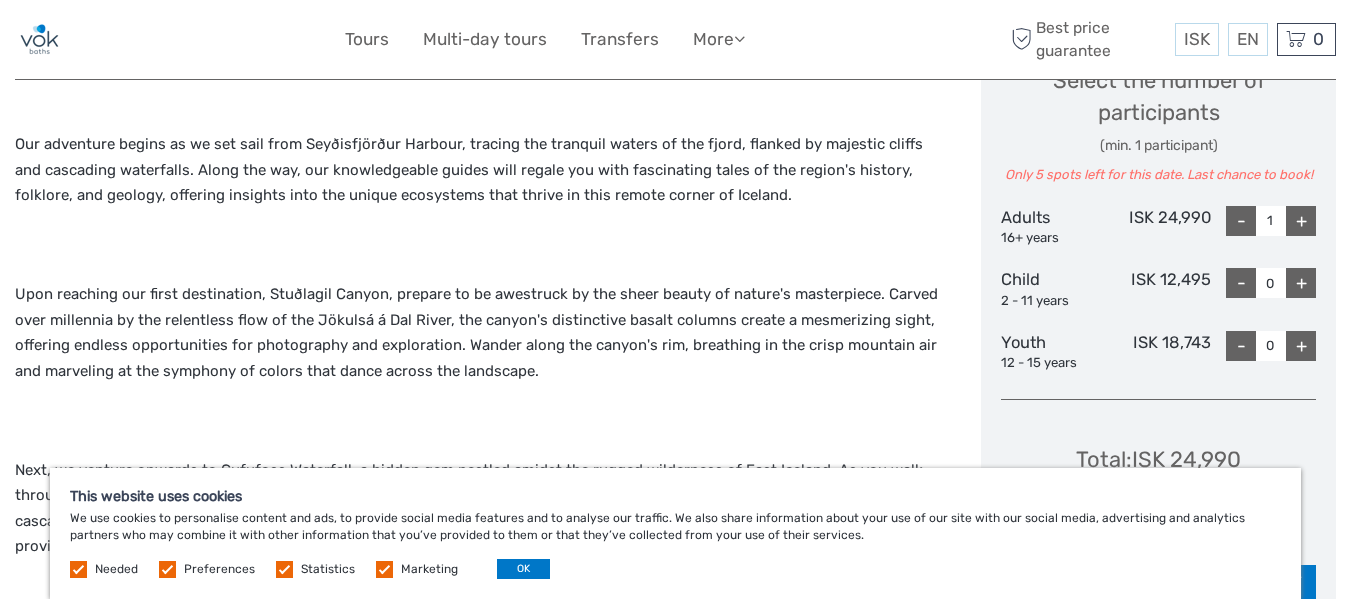 click on "+" at bounding box center [1301, 221] 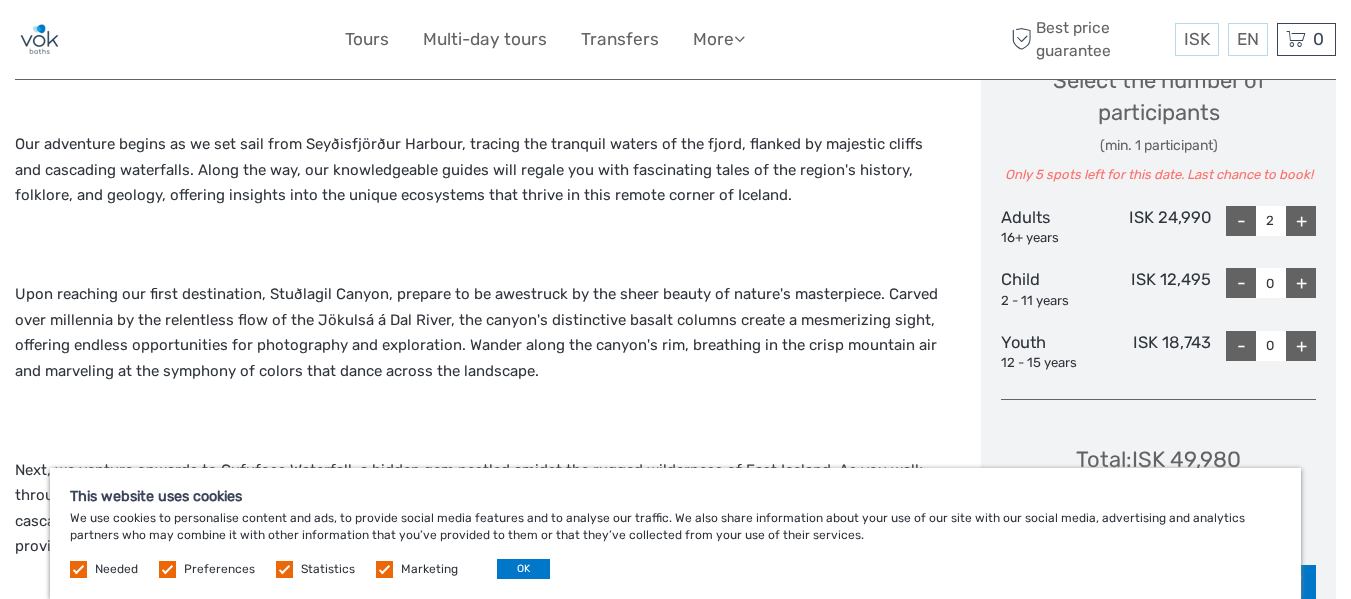 click on "+" at bounding box center (1301, 221) 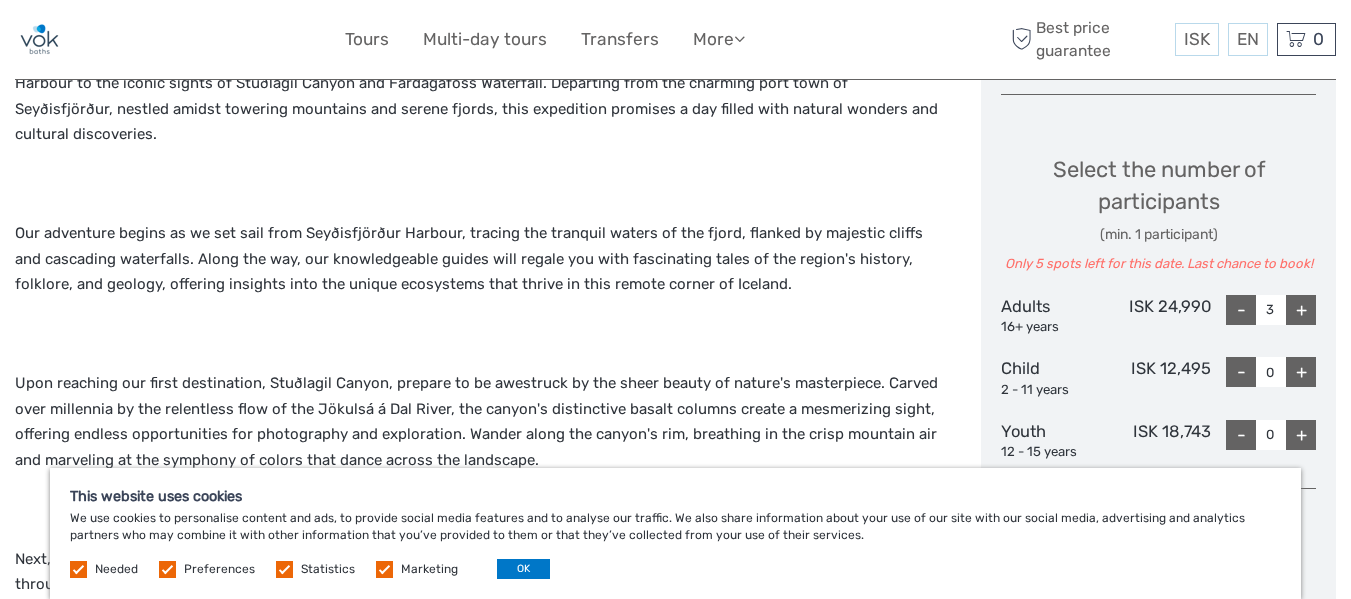 scroll, scrollTop: 800, scrollLeft: 0, axis: vertical 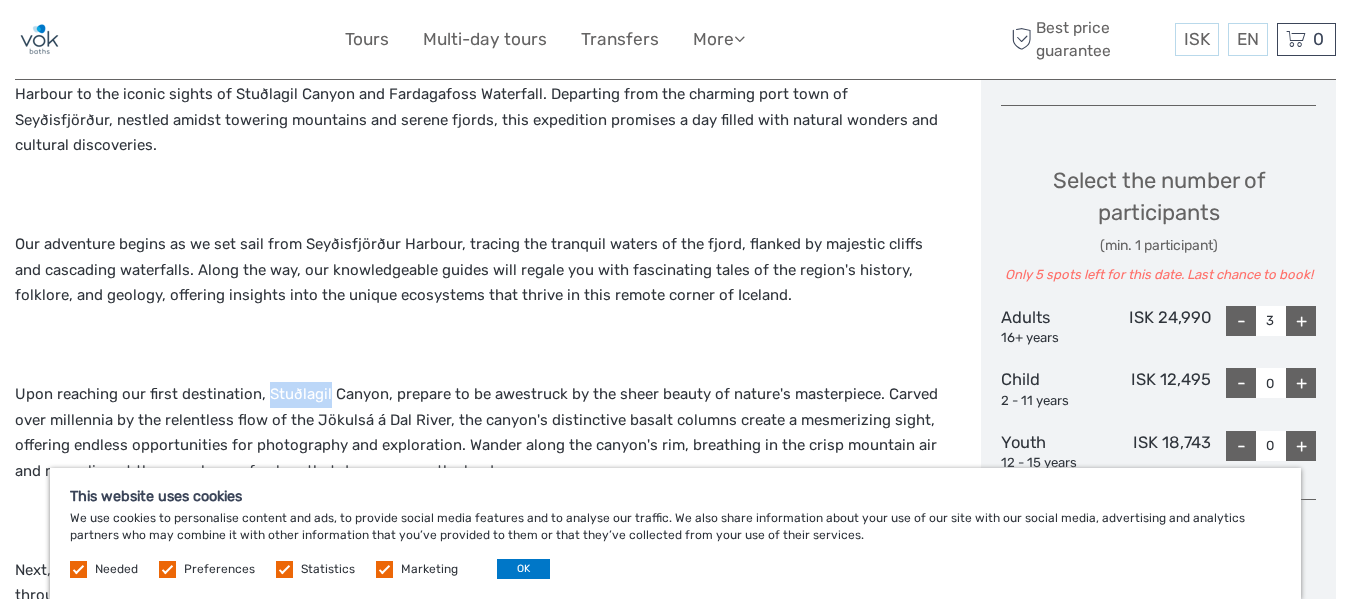 drag, startPoint x: 265, startPoint y: 393, endPoint x: 324, endPoint y: 392, distance: 59.008472 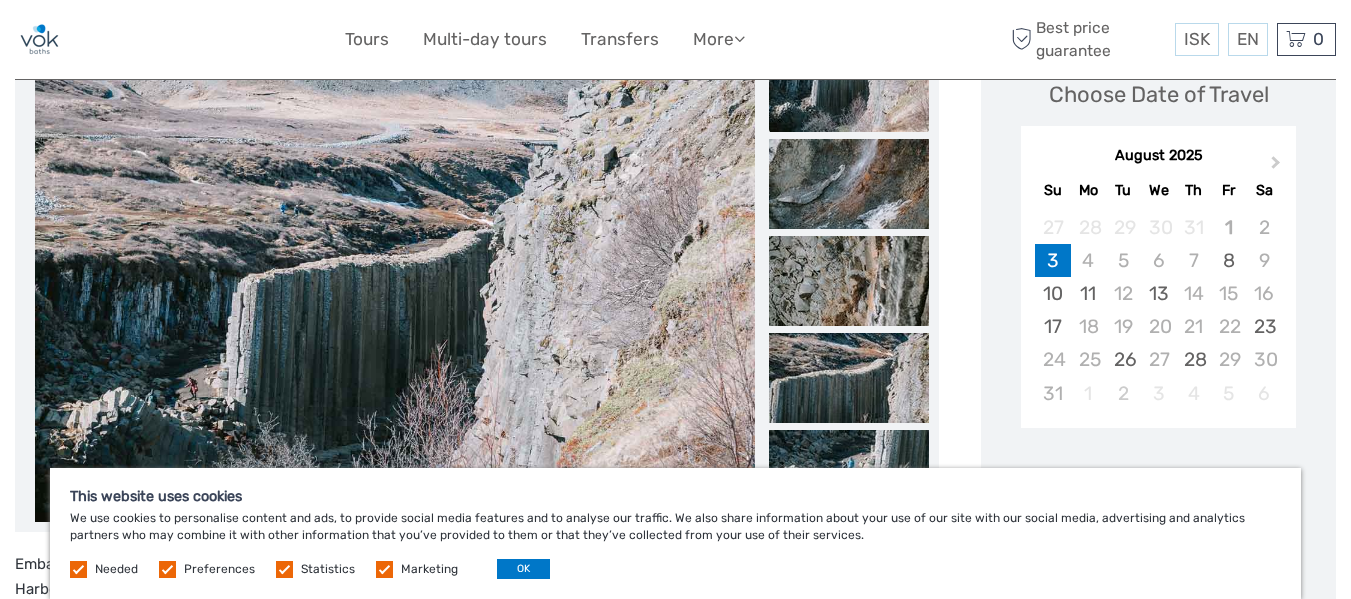 scroll, scrollTop: 300, scrollLeft: 0, axis: vertical 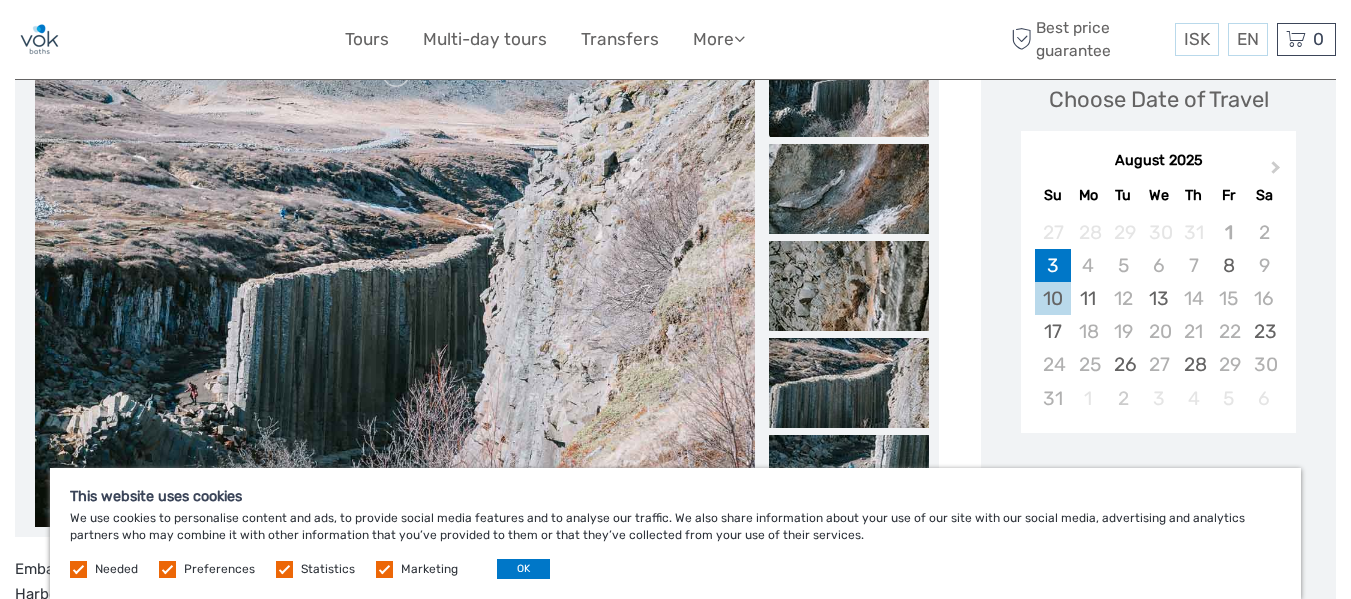 click on "10" at bounding box center (1052, 298) 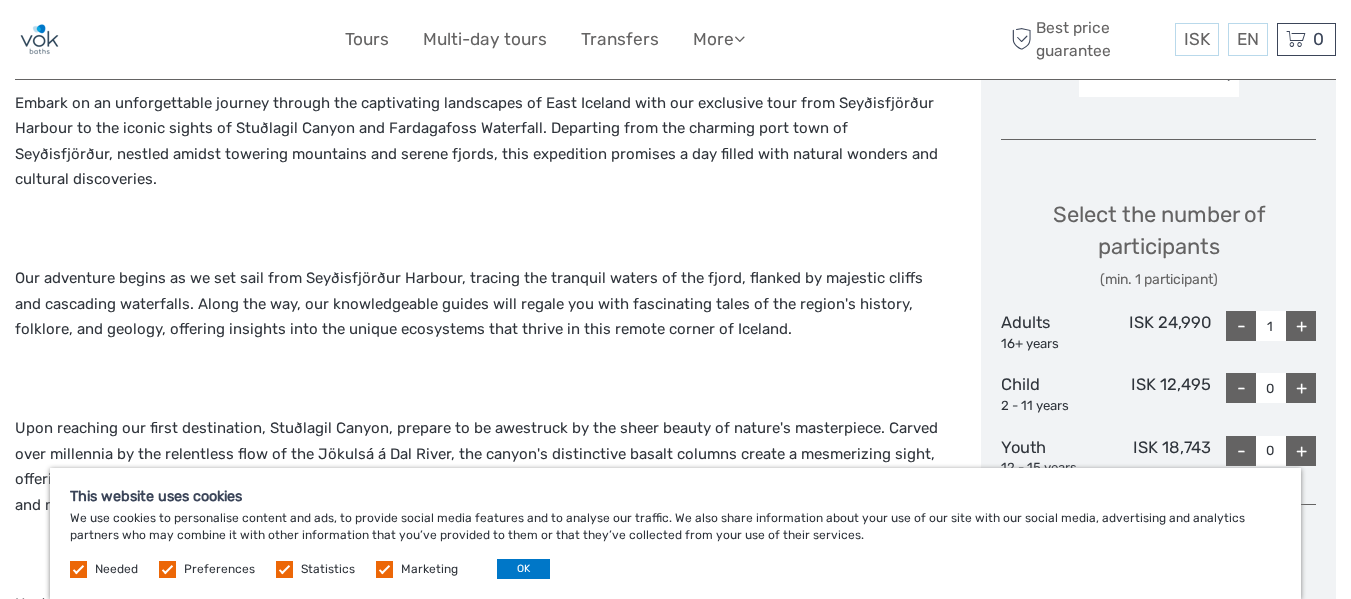 scroll, scrollTop: 800, scrollLeft: 0, axis: vertical 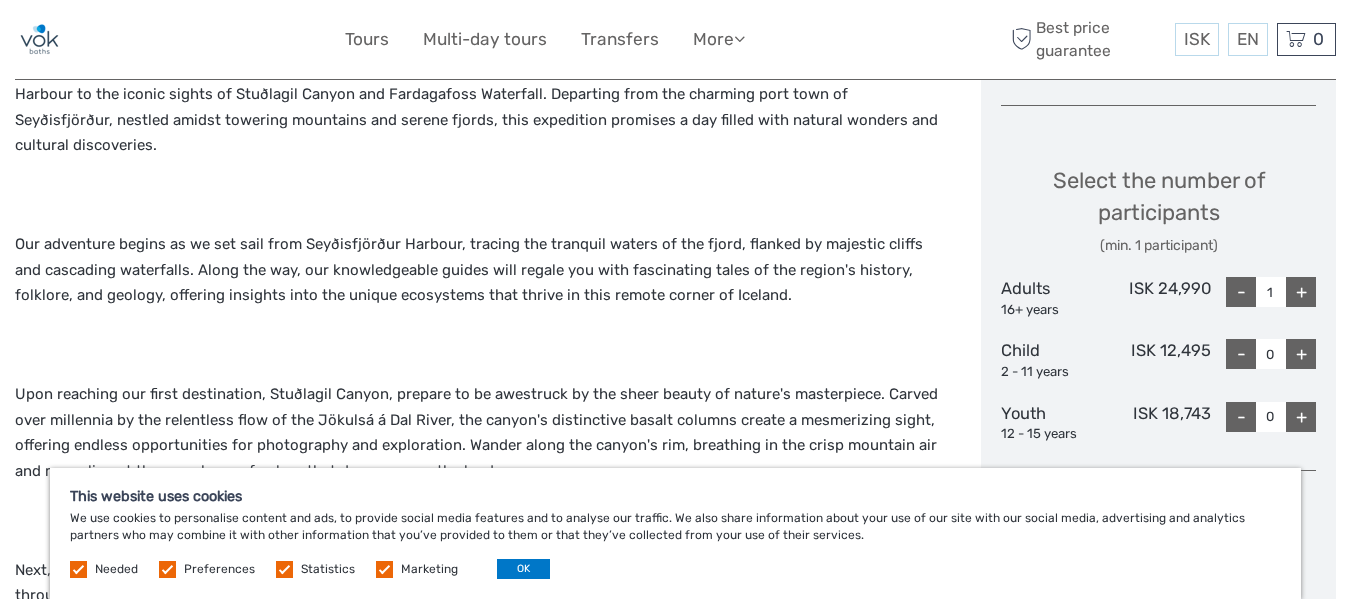 click on "+" at bounding box center [1301, 292] 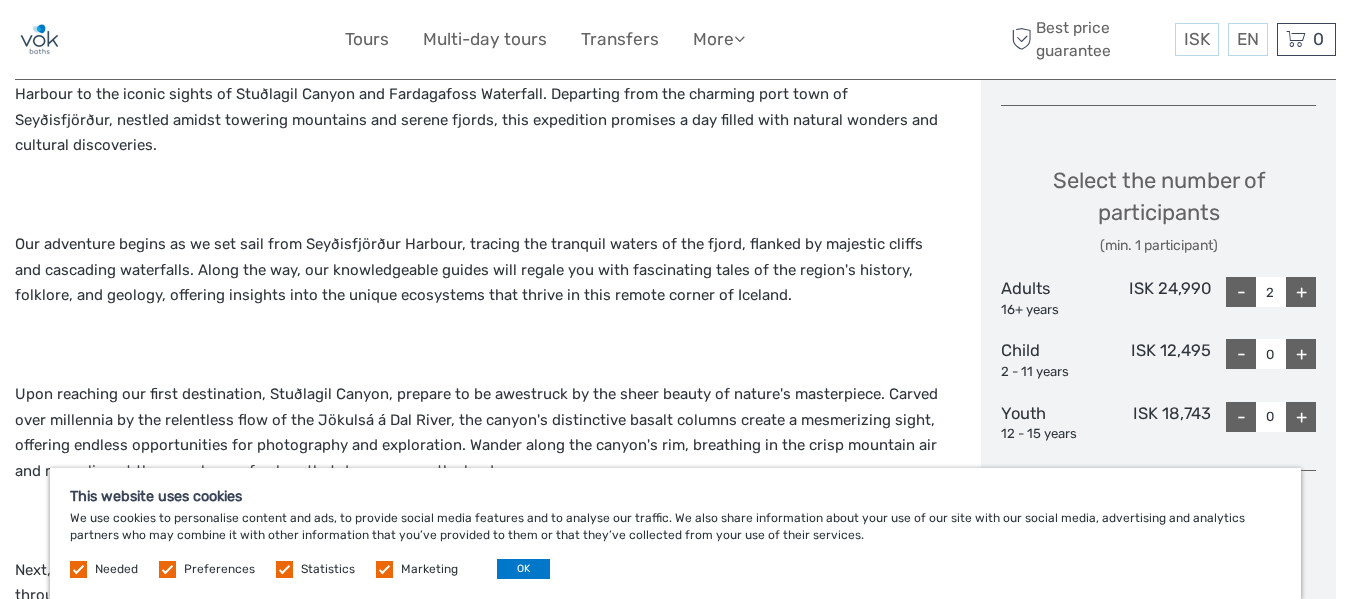 click on "+" at bounding box center (1301, 292) 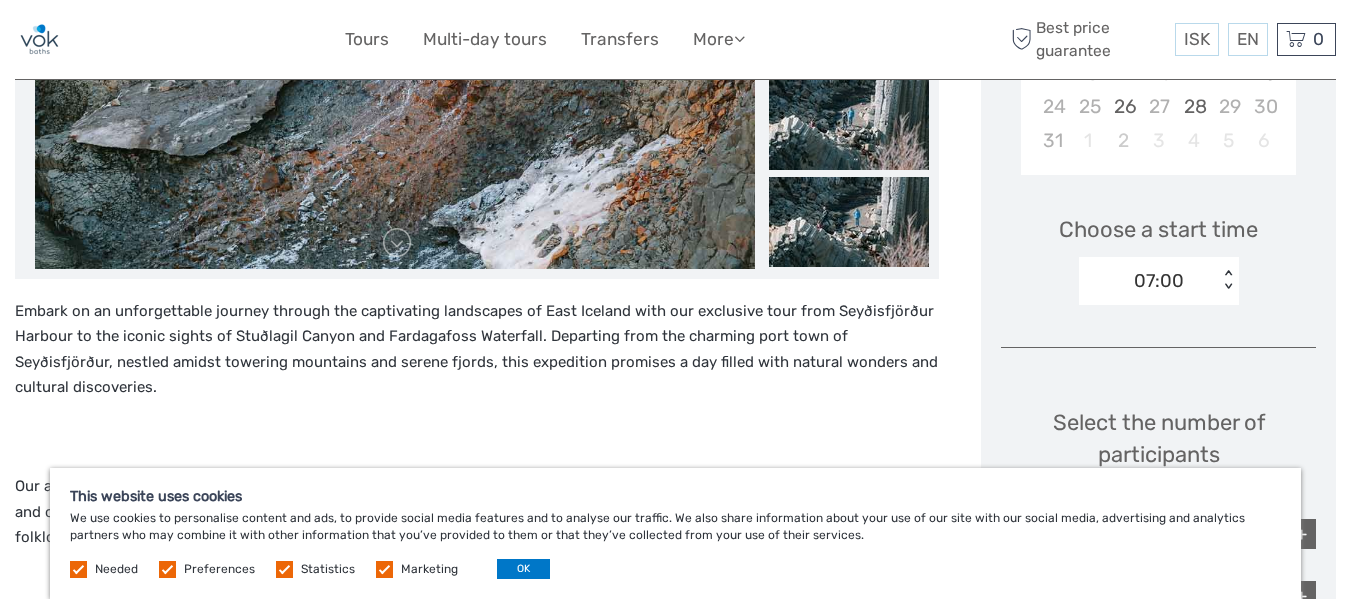 scroll, scrollTop: 500, scrollLeft: 0, axis: vertical 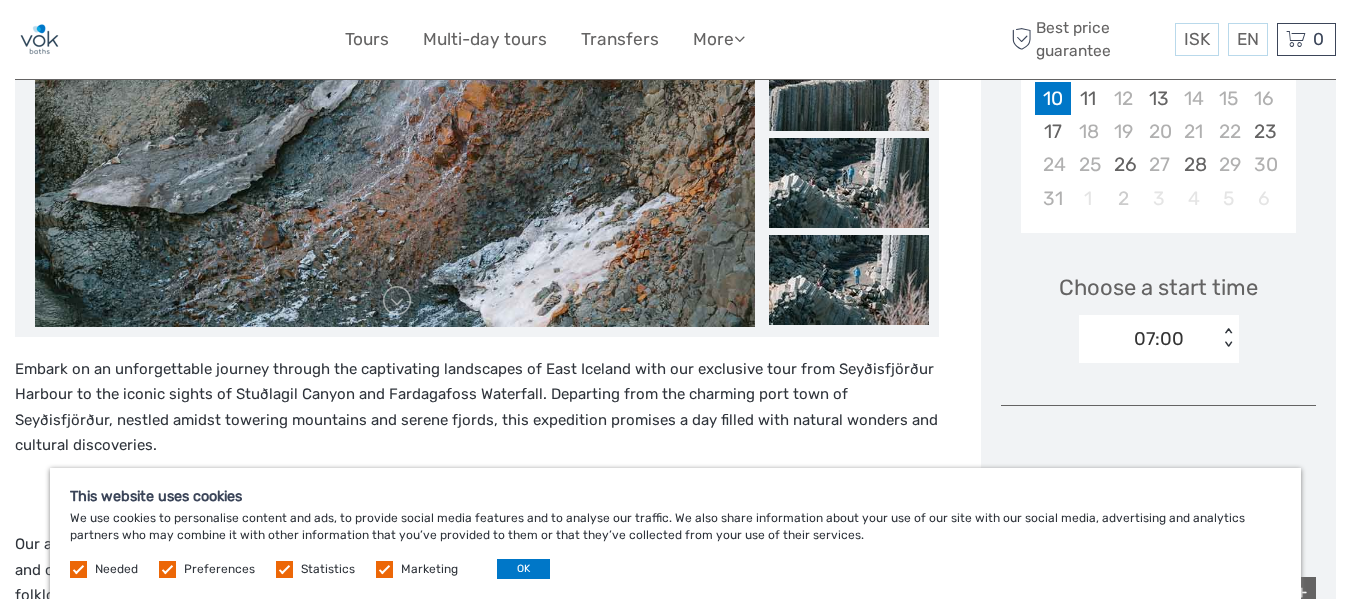 click on "07:00 < >" at bounding box center [1159, 339] 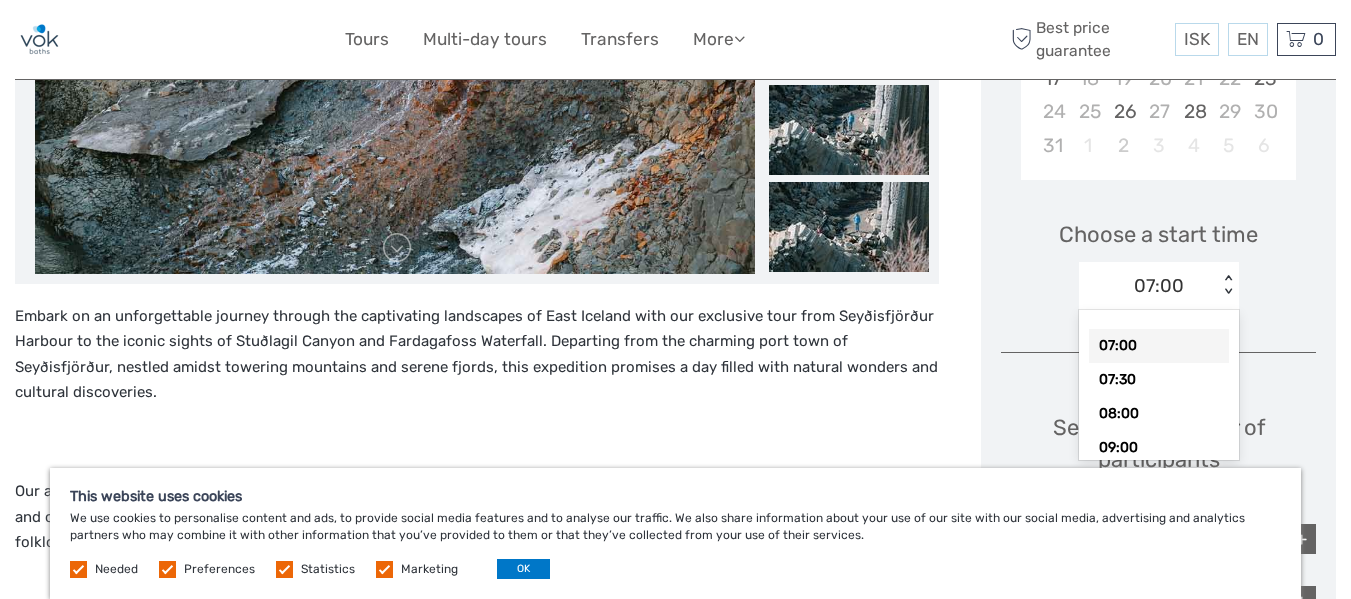 scroll, scrollTop: 600, scrollLeft: 0, axis: vertical 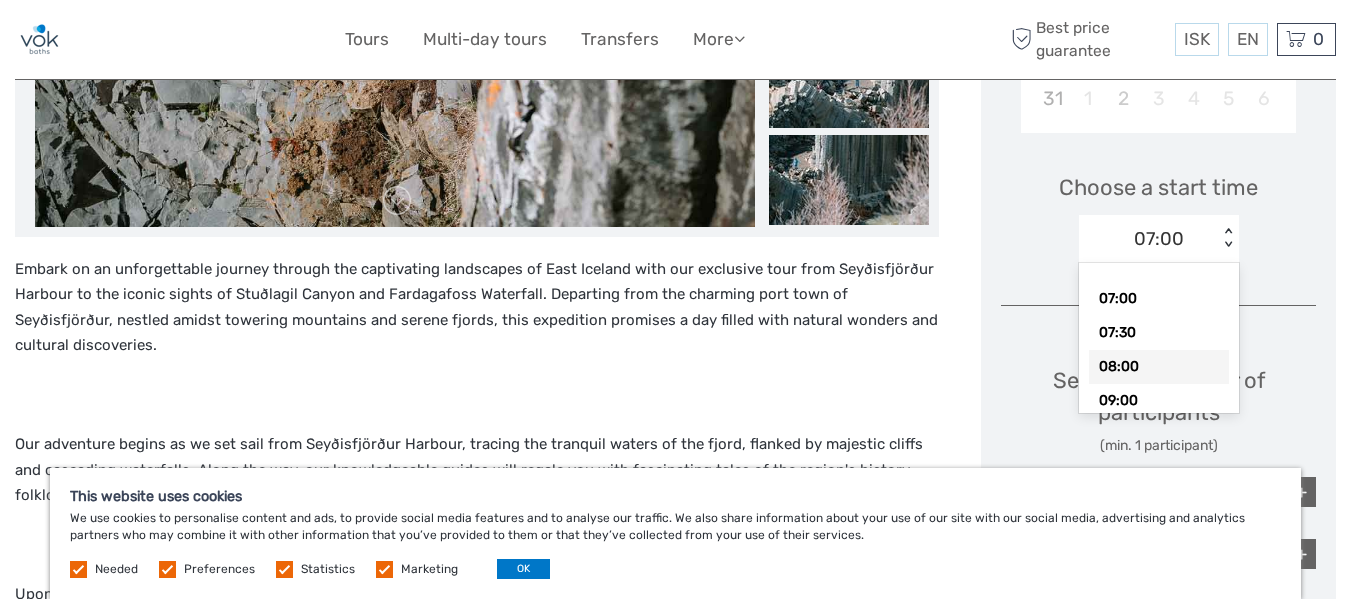 click on "08:00" at bounding box center [1159, 367] 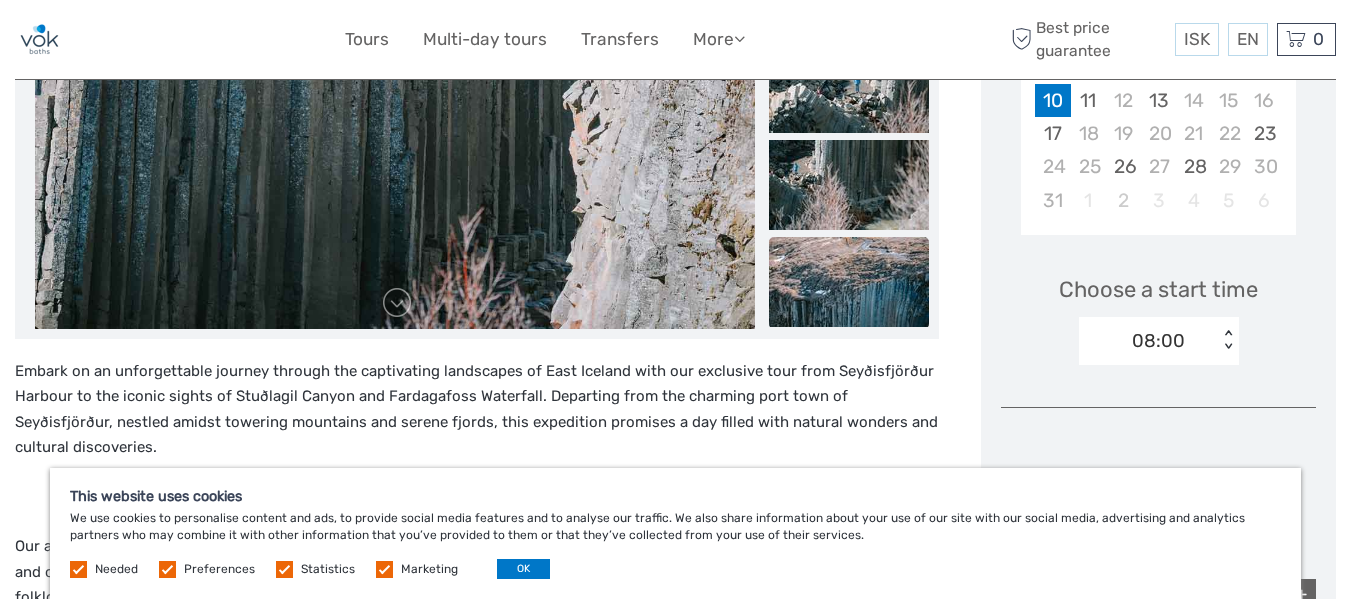 scroll, scrollTop: 500, scrollLeft: 0, axis: vertical 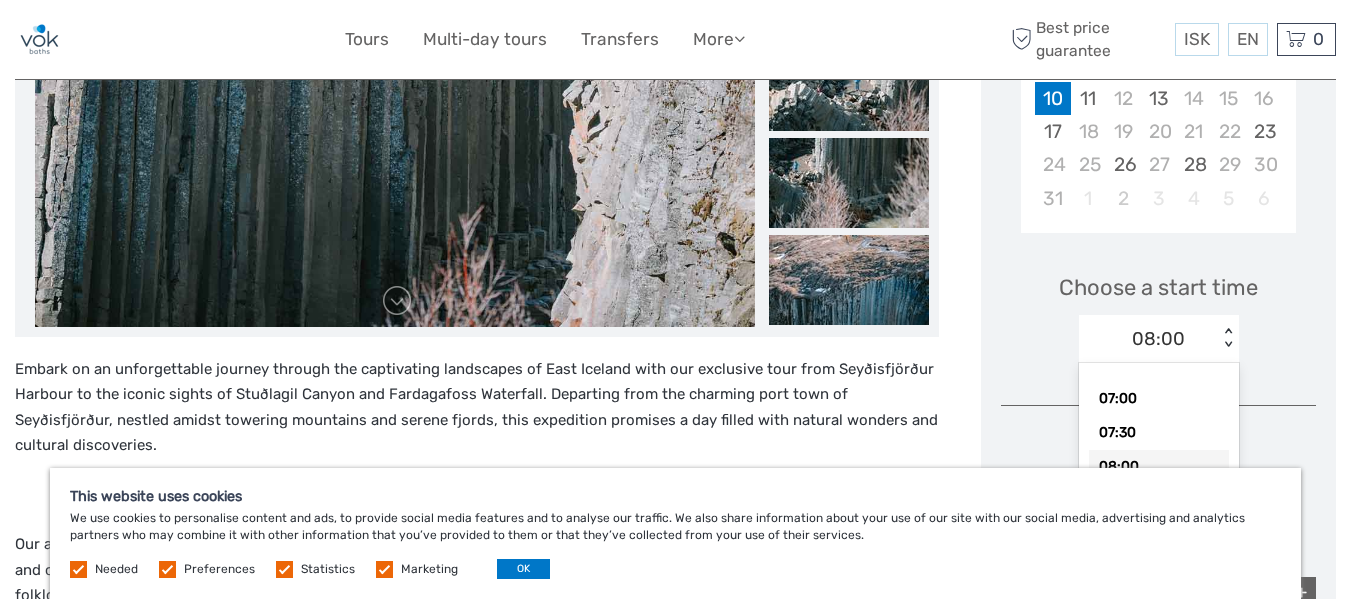 click on "< >" at bounding box center (1227, 338) 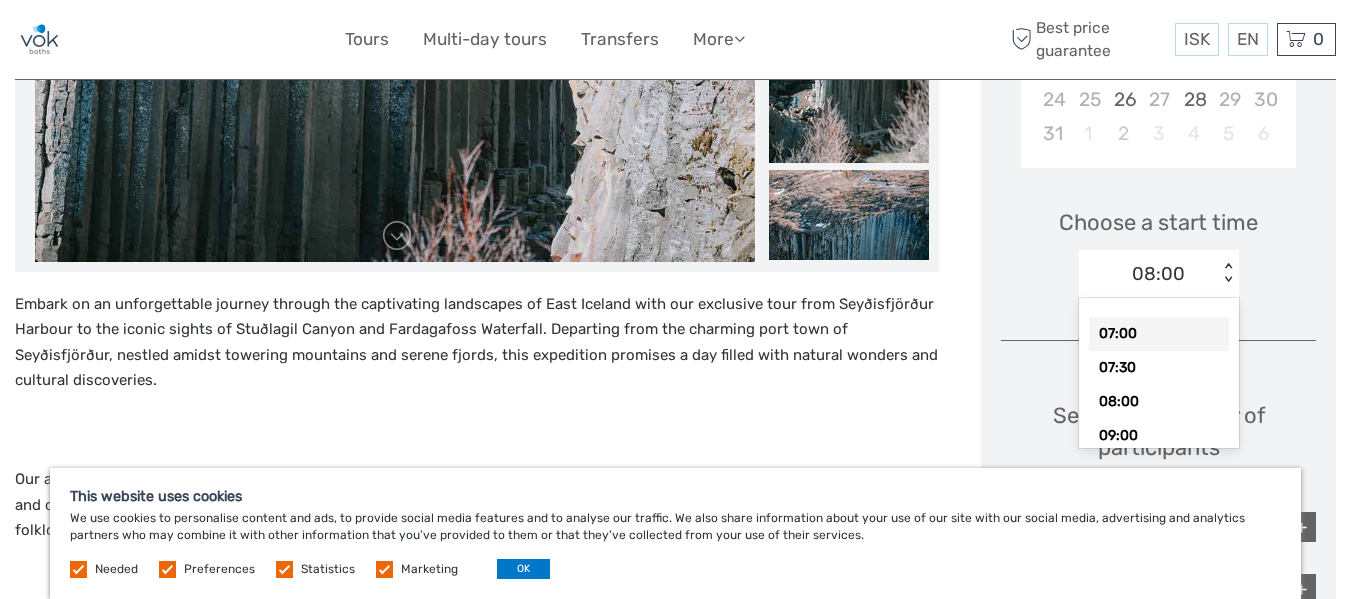 scroll, scrollTop: 600, scrollLeft: 0, axis: vertical 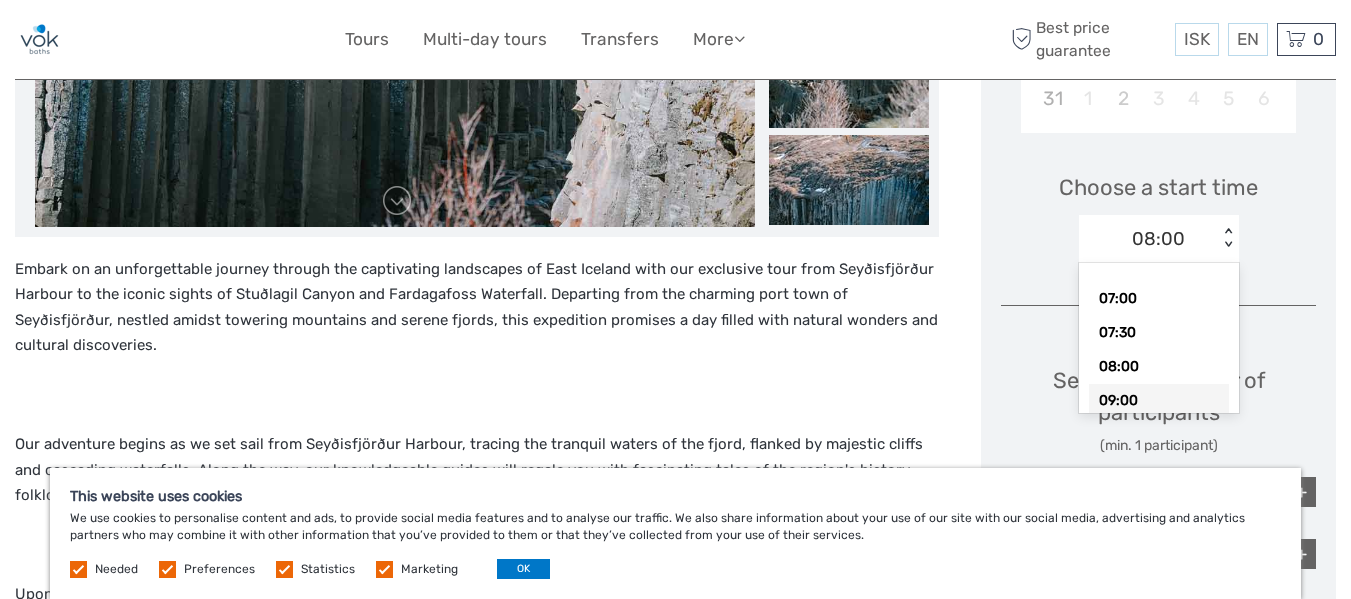 click on "09:00" at bounding box center [1159, 401] 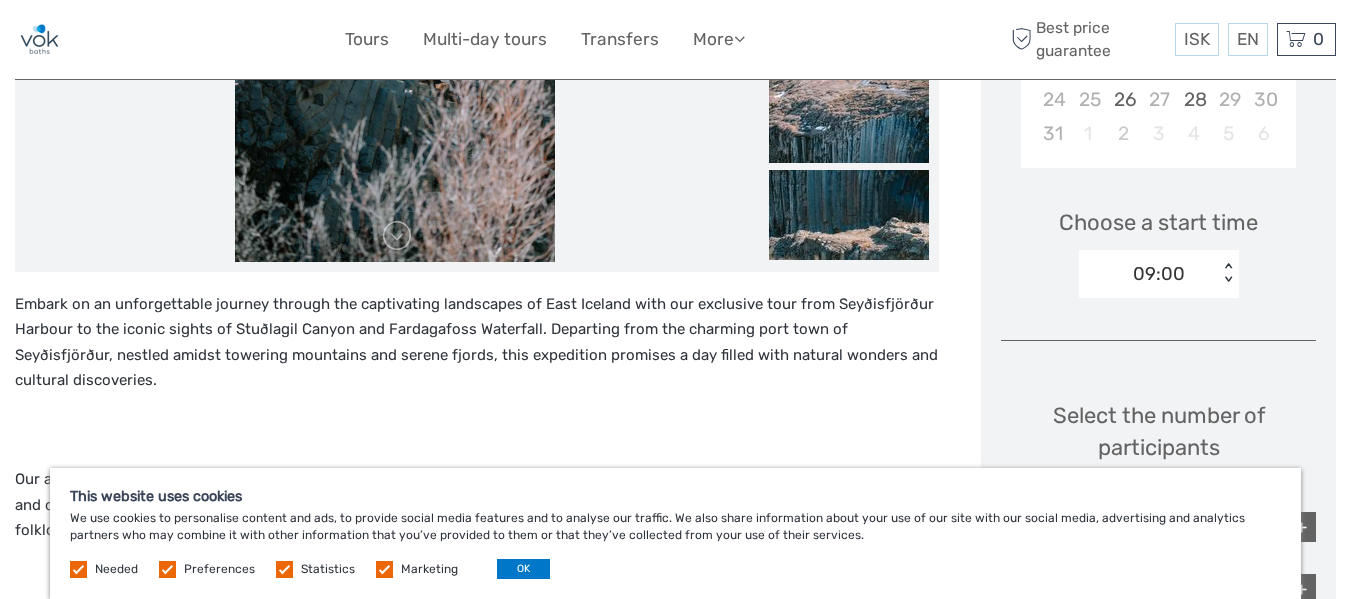scroll, scrollTop: 600, scrollLeft: 0, axis: vertical 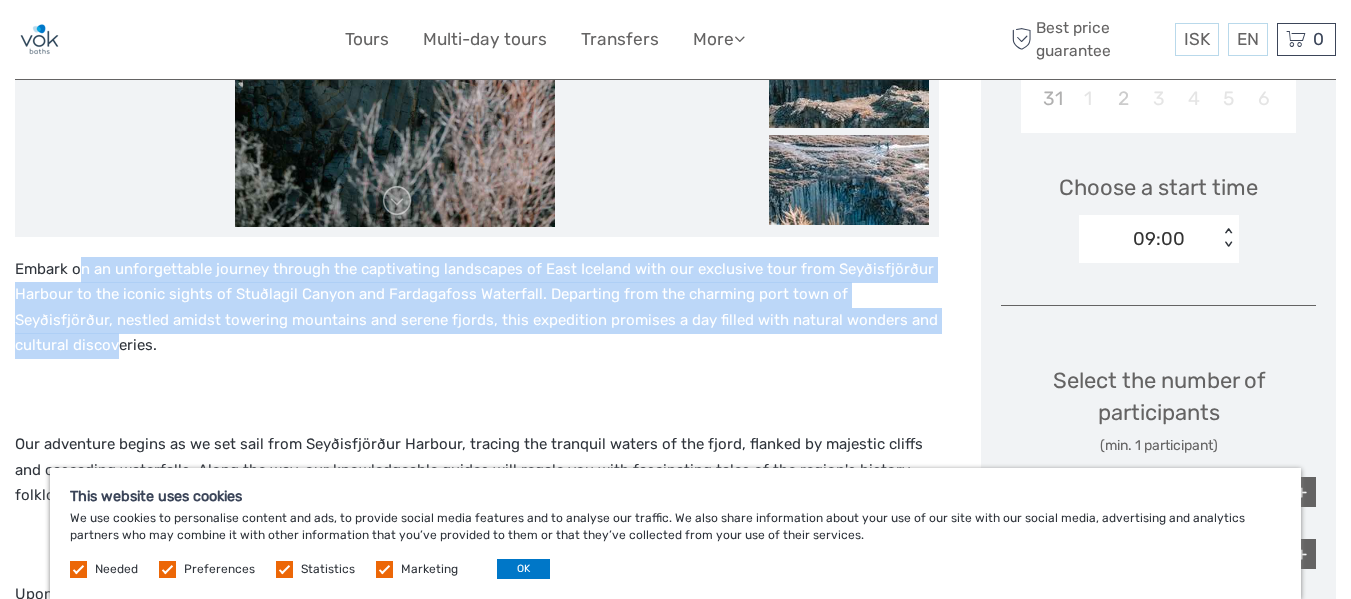 drag, startPoint x: 83, startPoint y: 274, endPoint x: 58, endPoint y: 347, distance: 77.16217 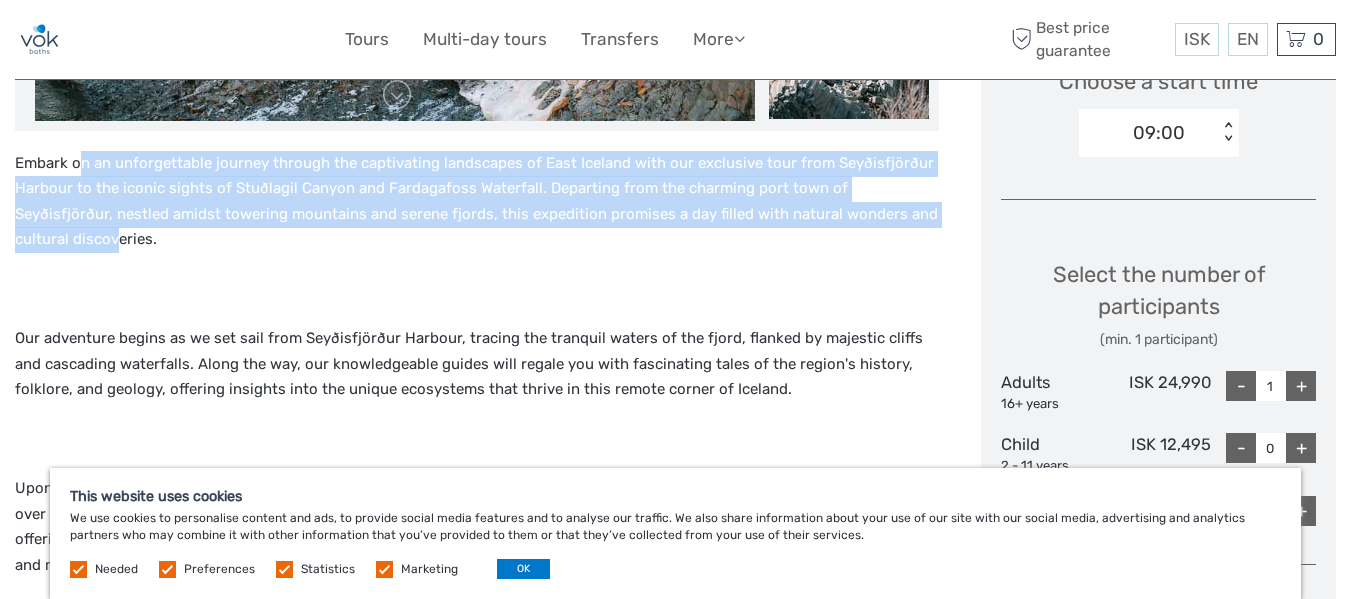 scroll, scrollTop: 700, scrollLeft: 0, axis: vertical 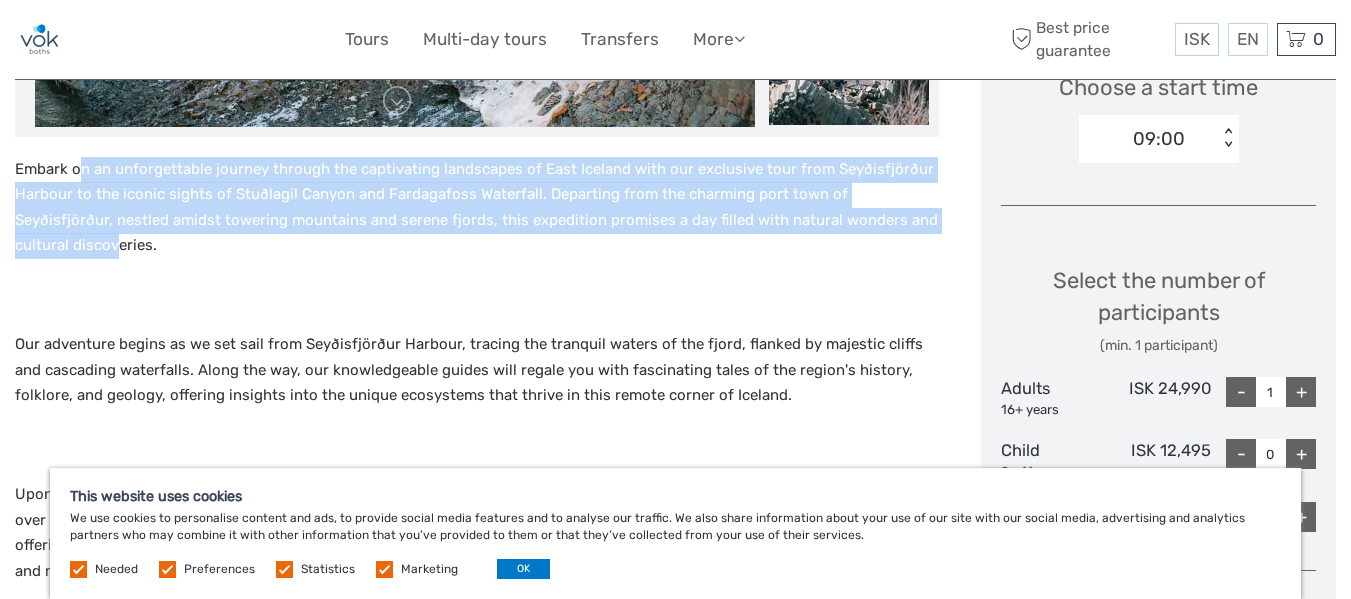 click on "+" at bounding box center (1301, 392) 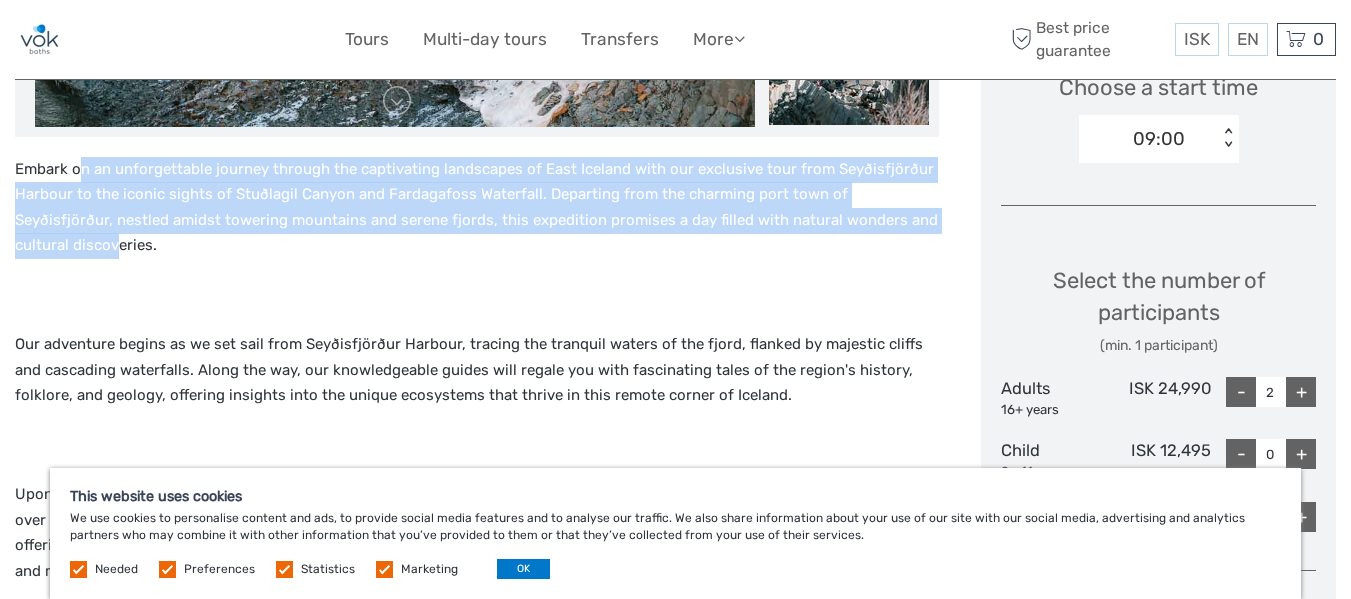 click on "+" at bounding box center [1301, 392] 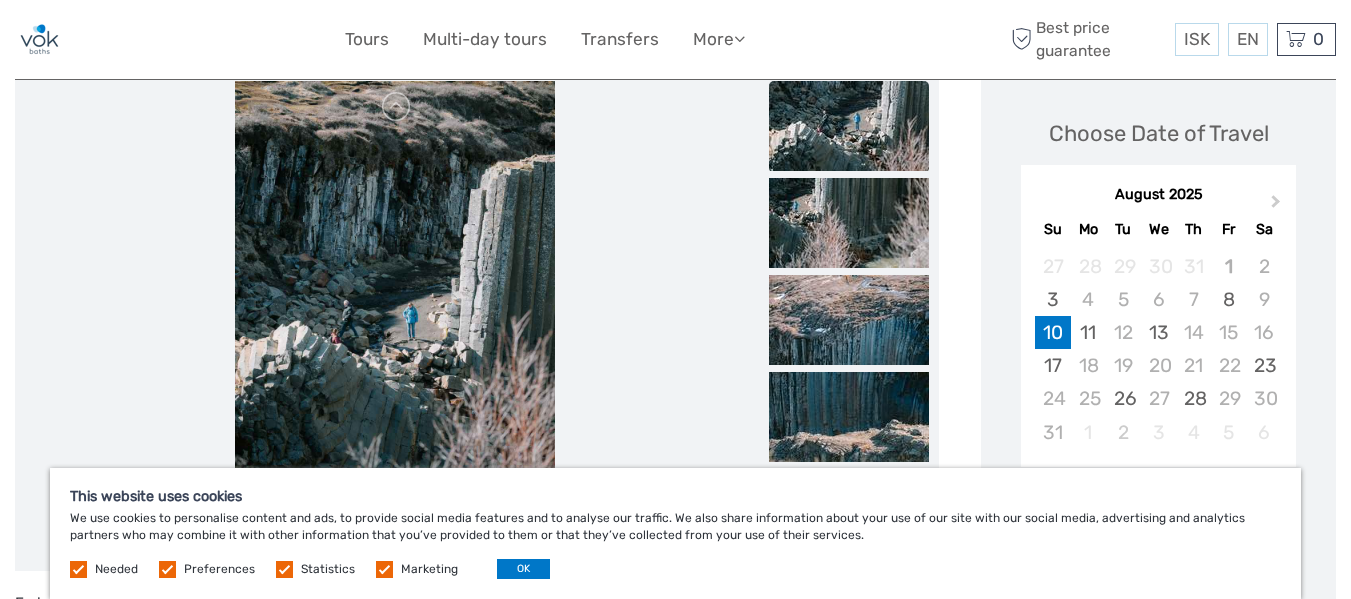 scroll, scrollTop: 300, scrollLeft: 0, axis: vertical 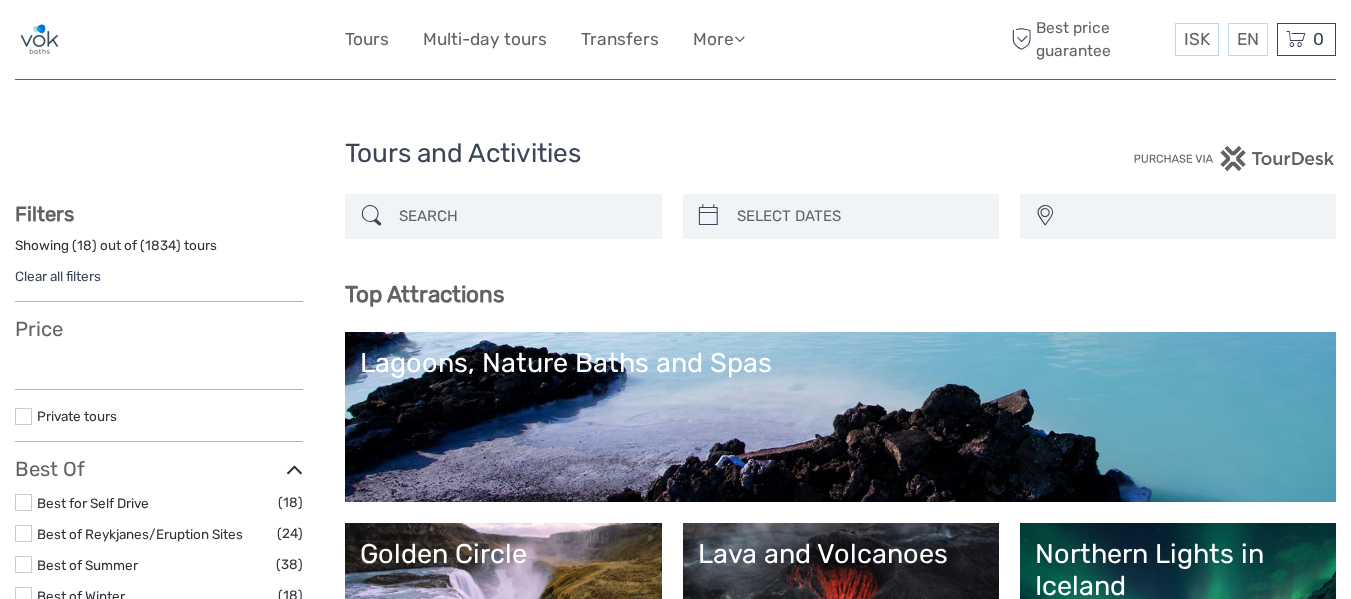 select 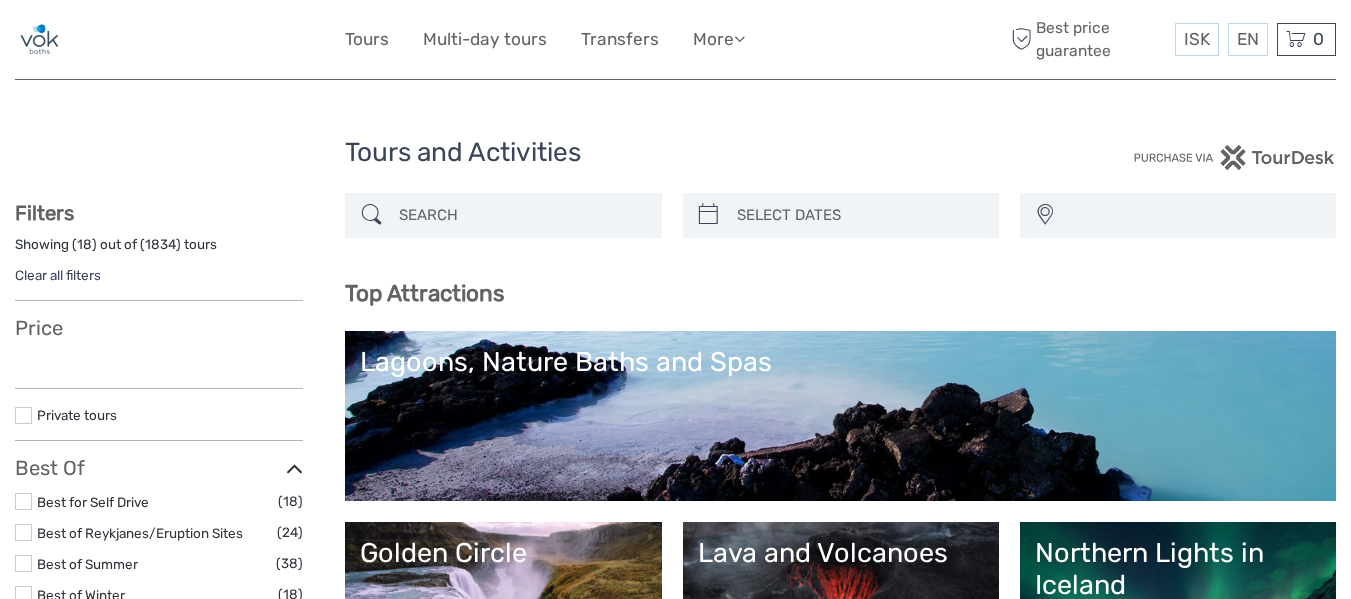 select 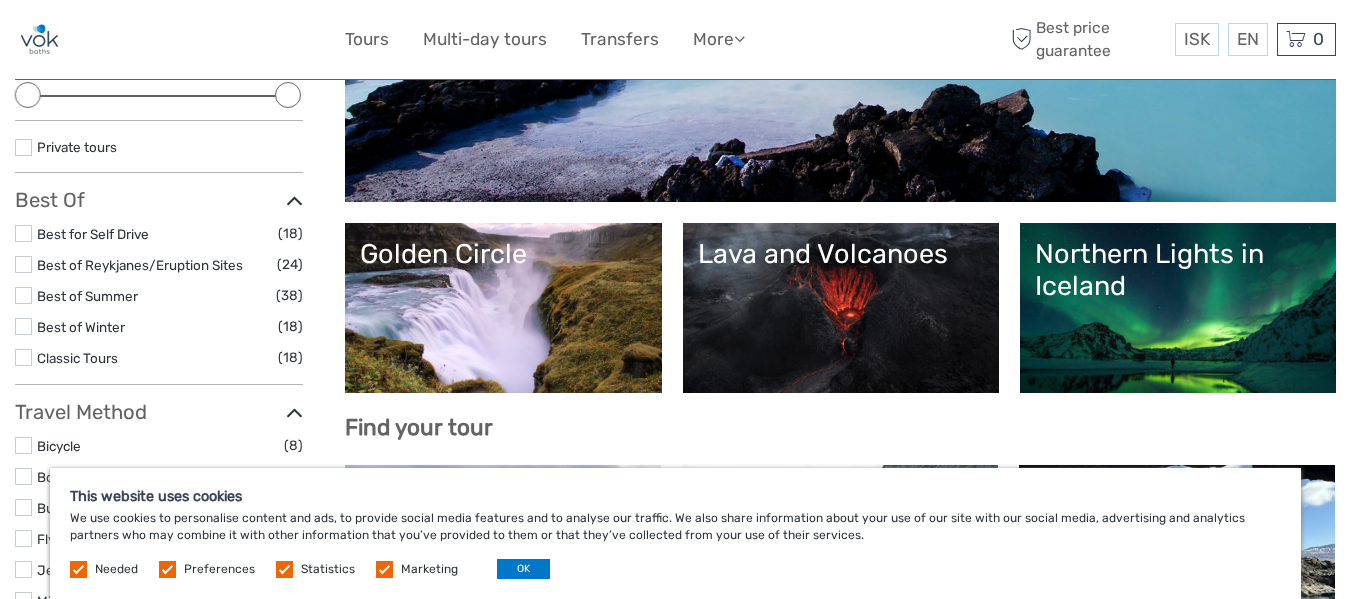 scroll, scrollTop: 700, scrollLeft: 0, axis: vertical 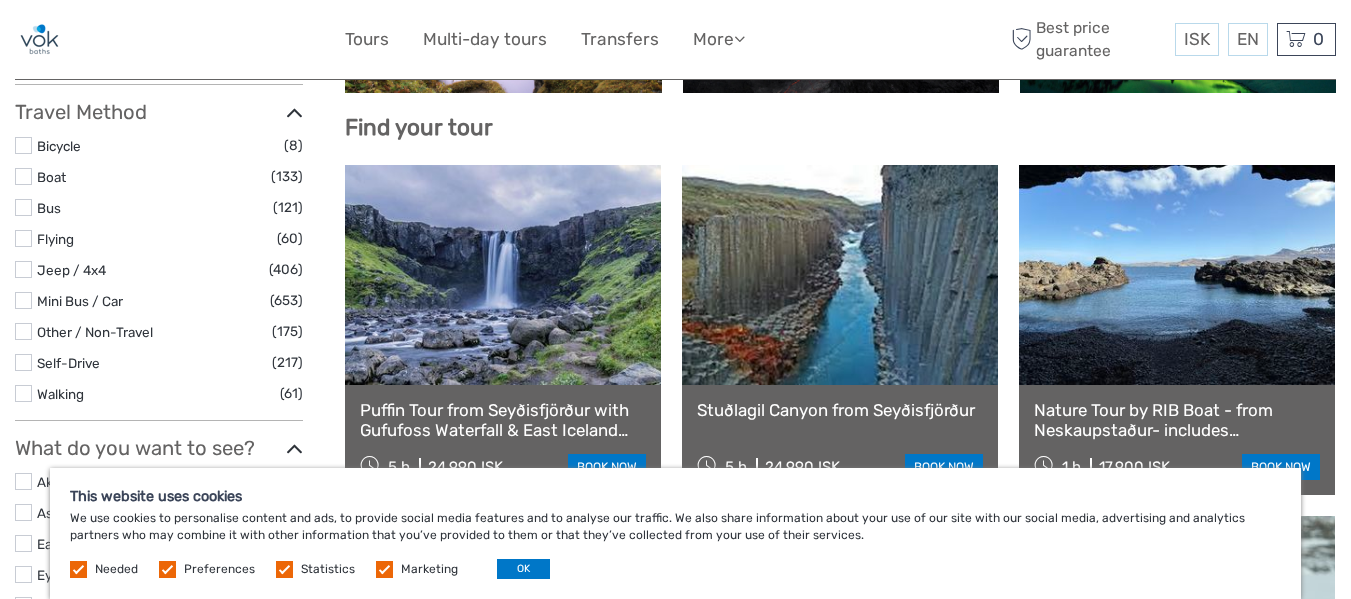 click at bounding box center (23, 207) 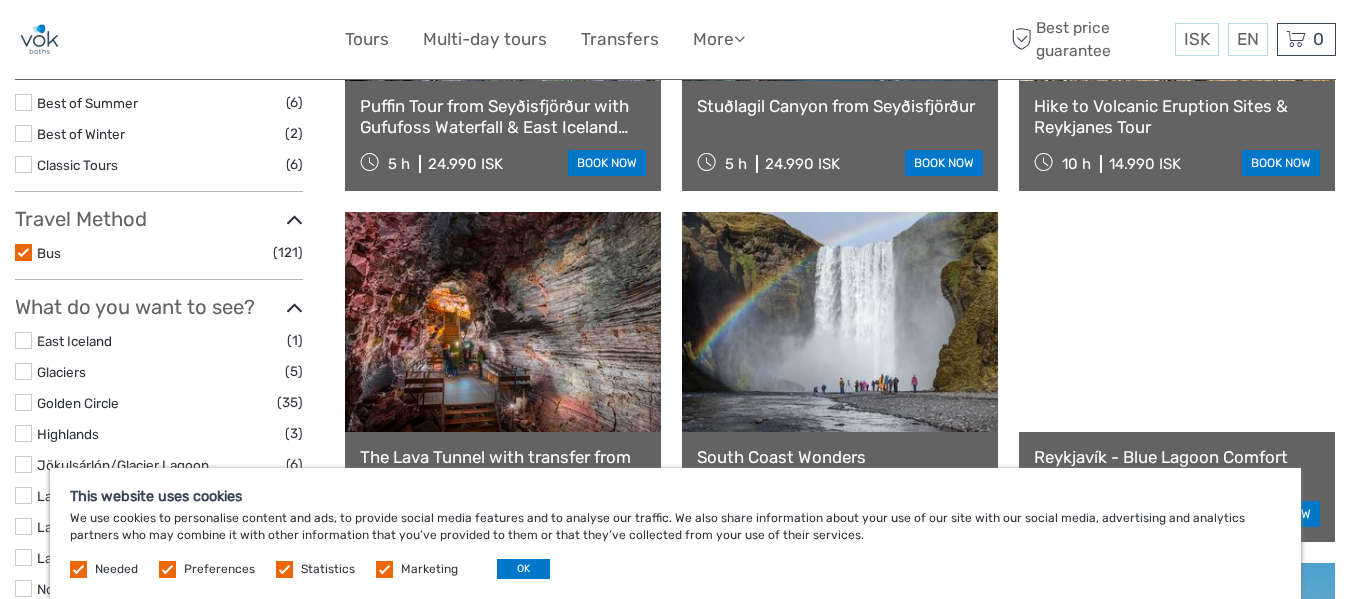 scroll, scrollTop: 414, scrollLeft: 0, axis: vertical 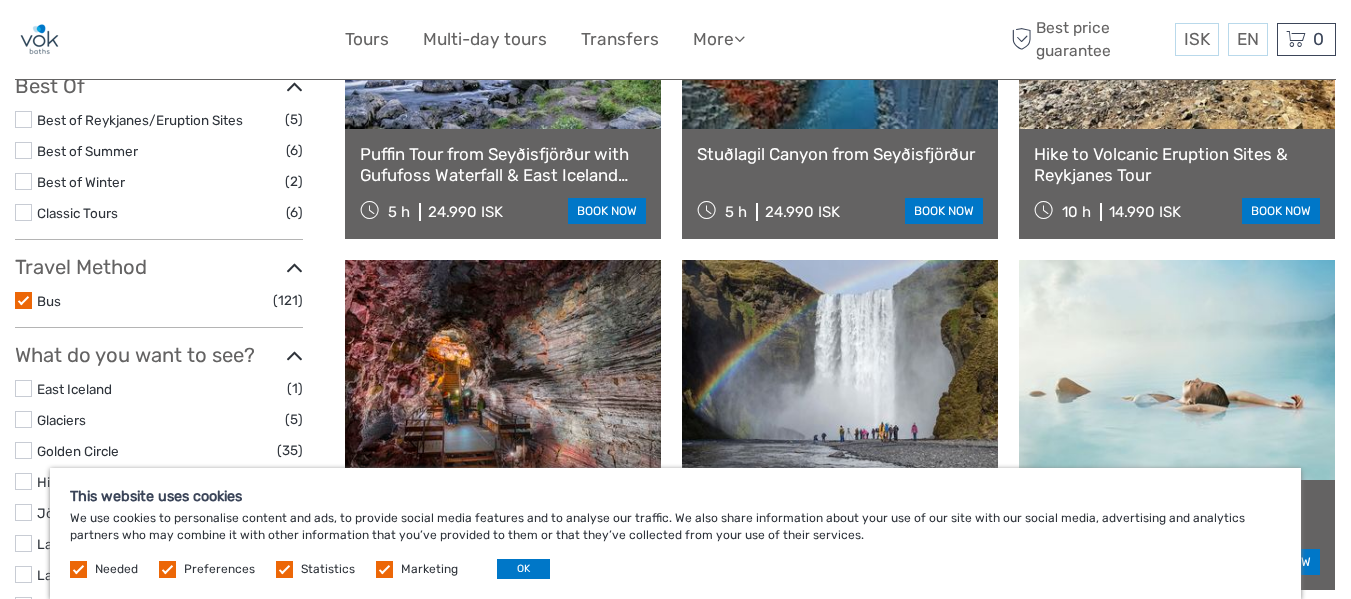 click at bounding box center [294, 268] 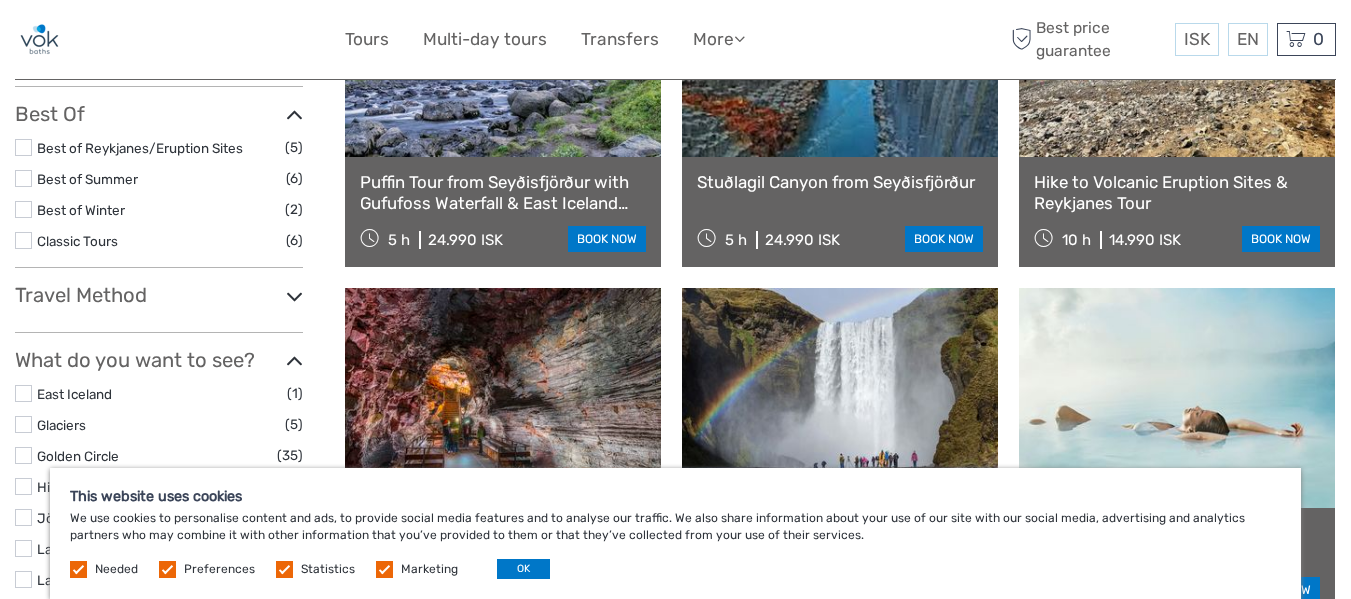 scroll, scrollTop: 314, scrollLeft: 0, axis: vertical 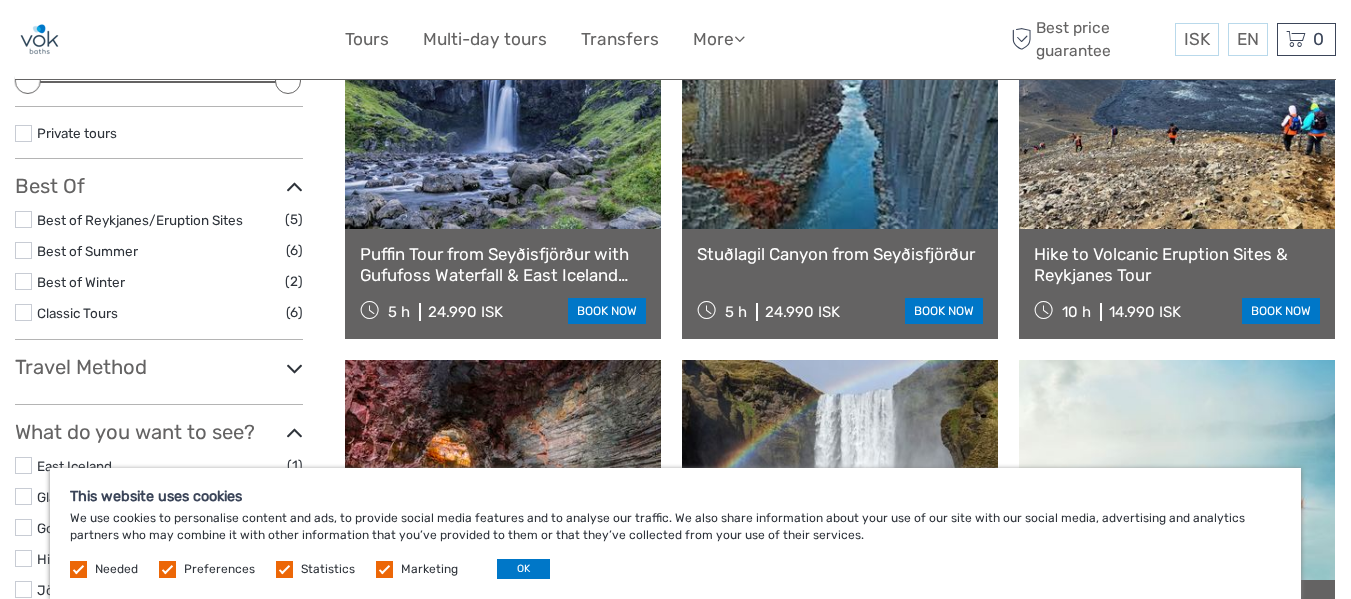 click at bounding box center [294, 368] 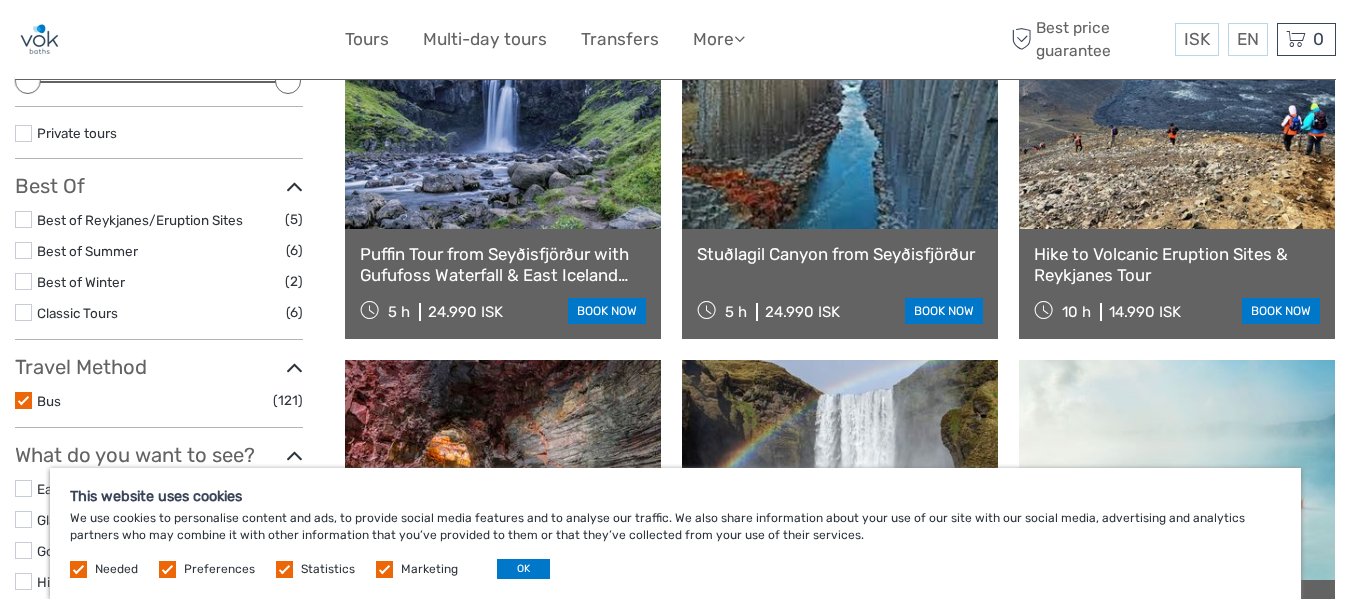 click at bounding box center (23, 400) 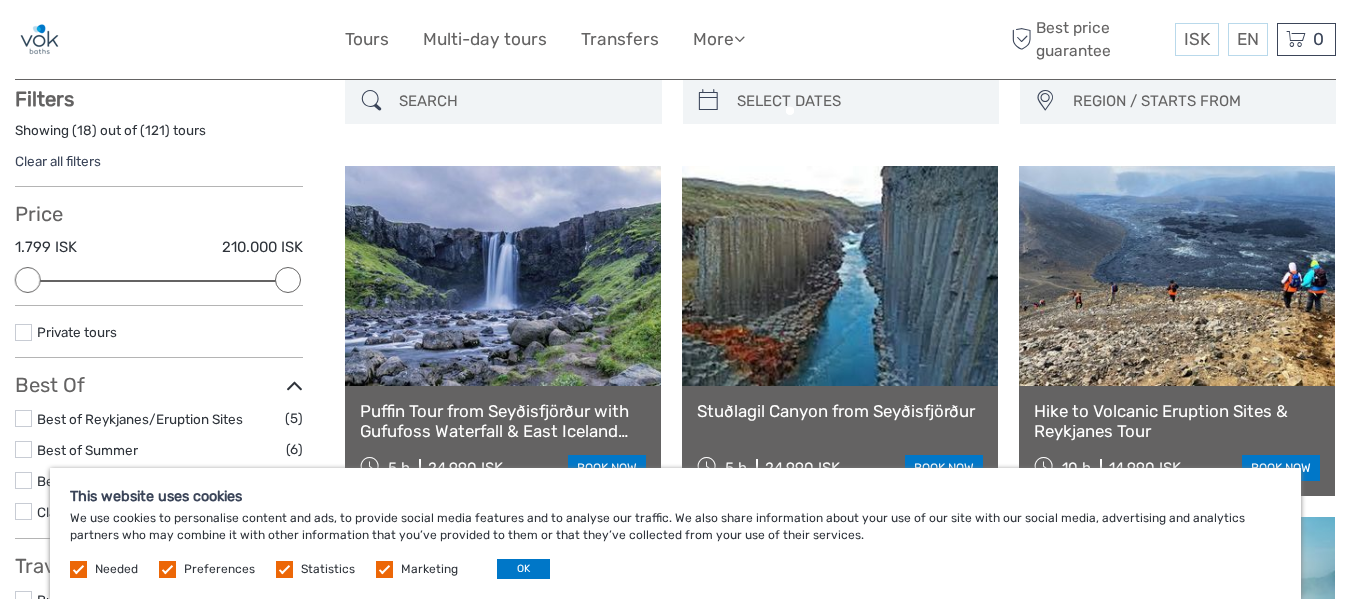 scroll, scrollTop: 114, scrollLeft: 0, axis: vertical 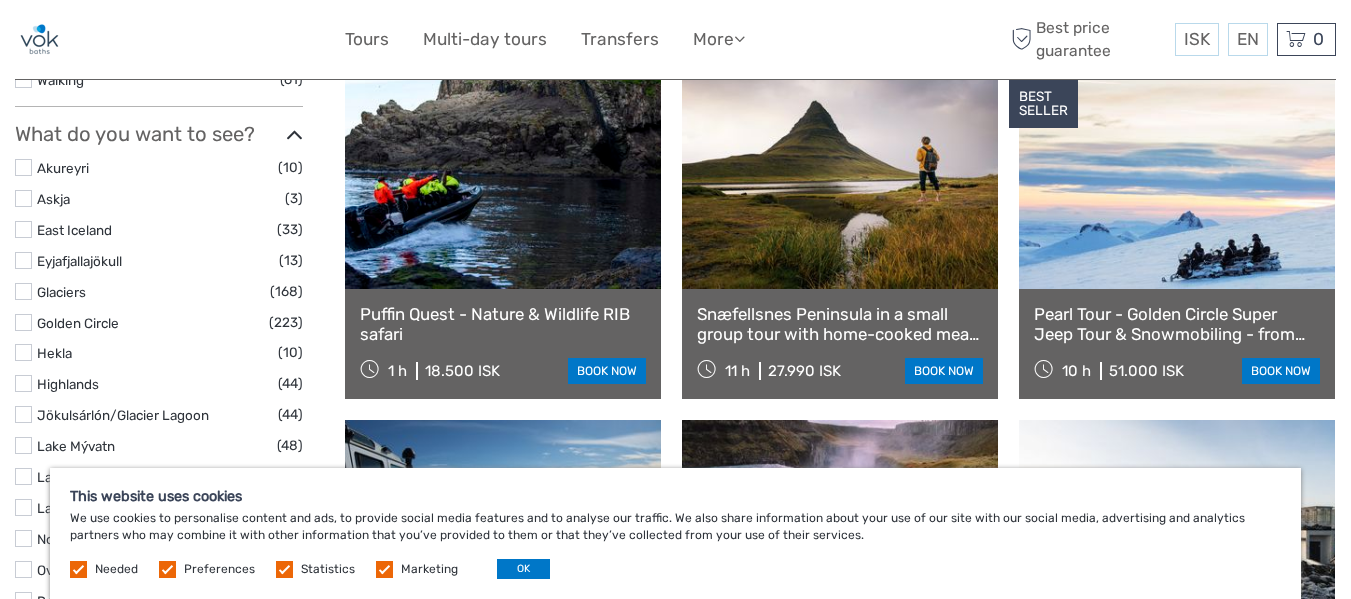 click at bounding box center (23, 229) 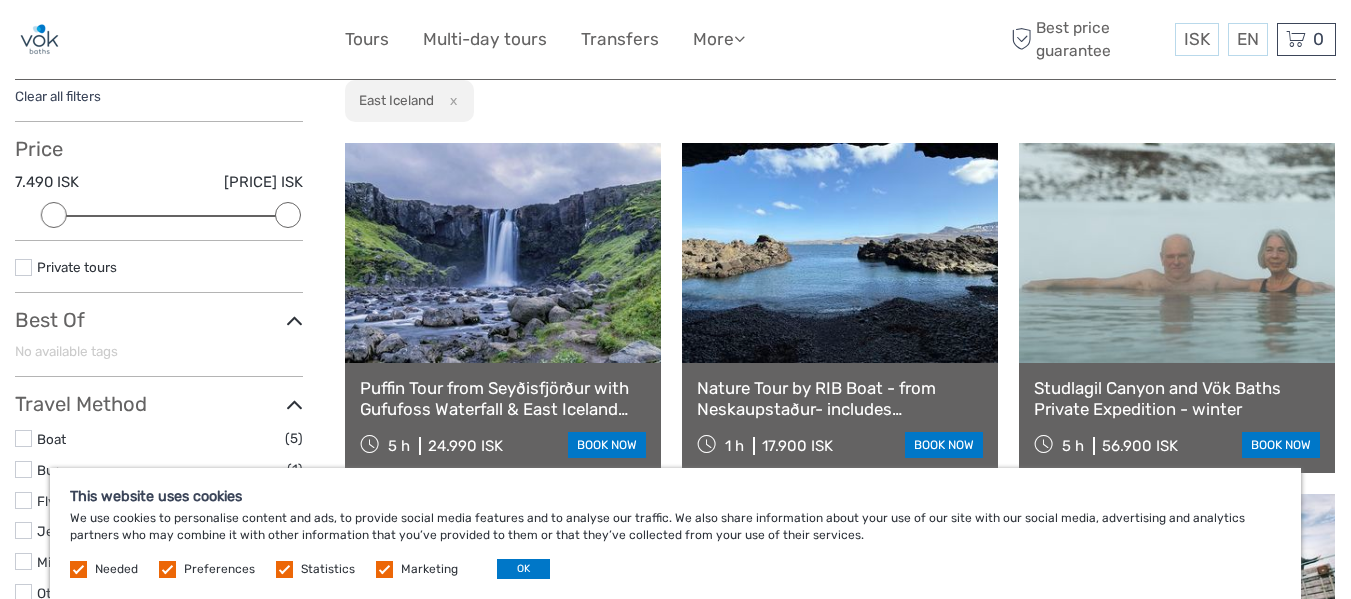 scroll, scrollTop: 300, scrollLeft: 0, axis: vertical 